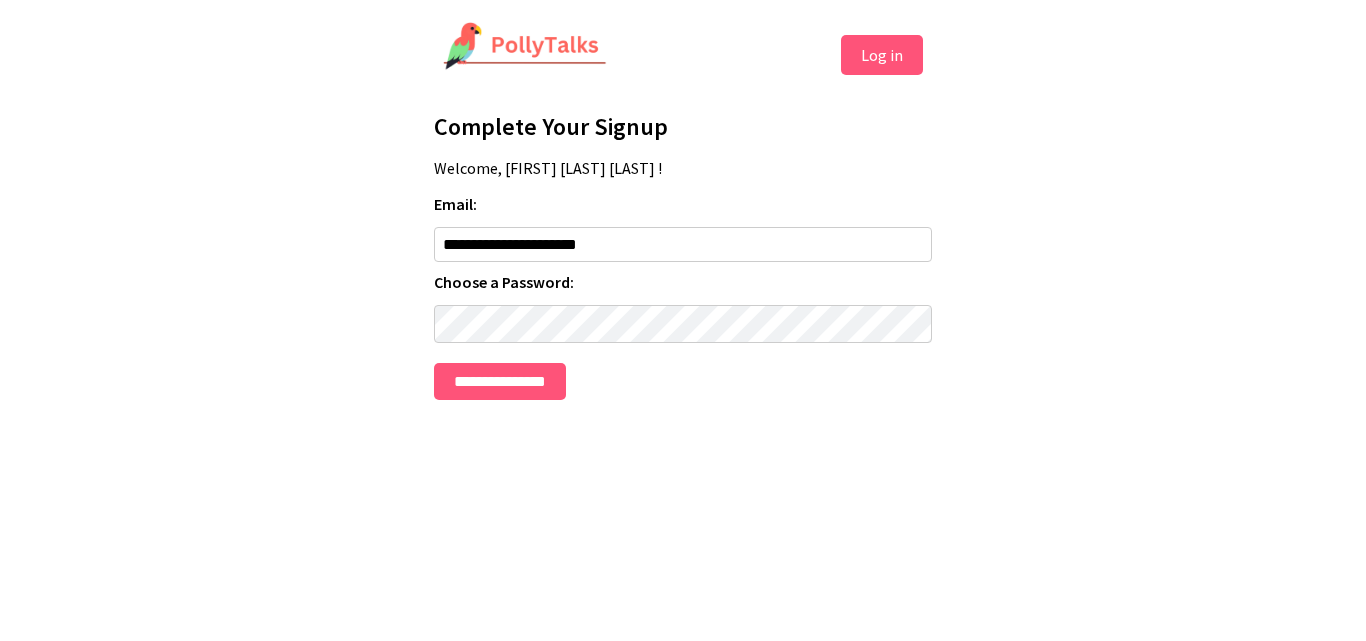 scroll, scrollTop: 0, scrollLeft: 0, axis: both 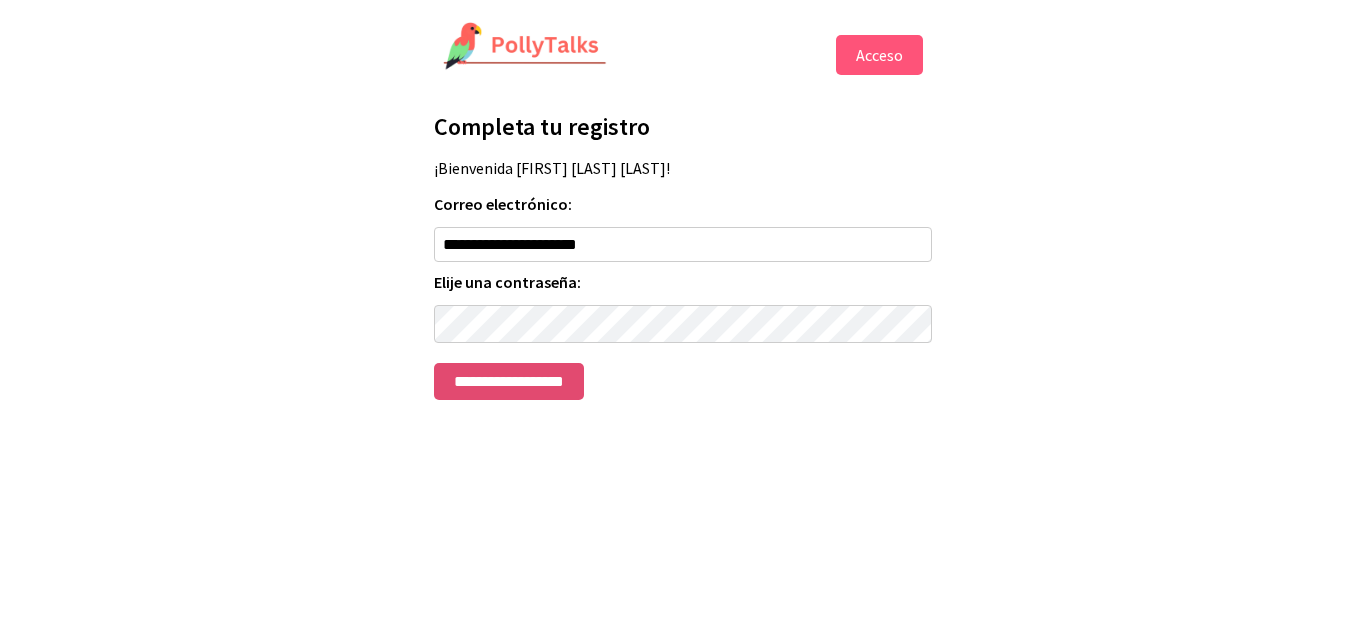 click on "**********" at bounding box center [509, 381] 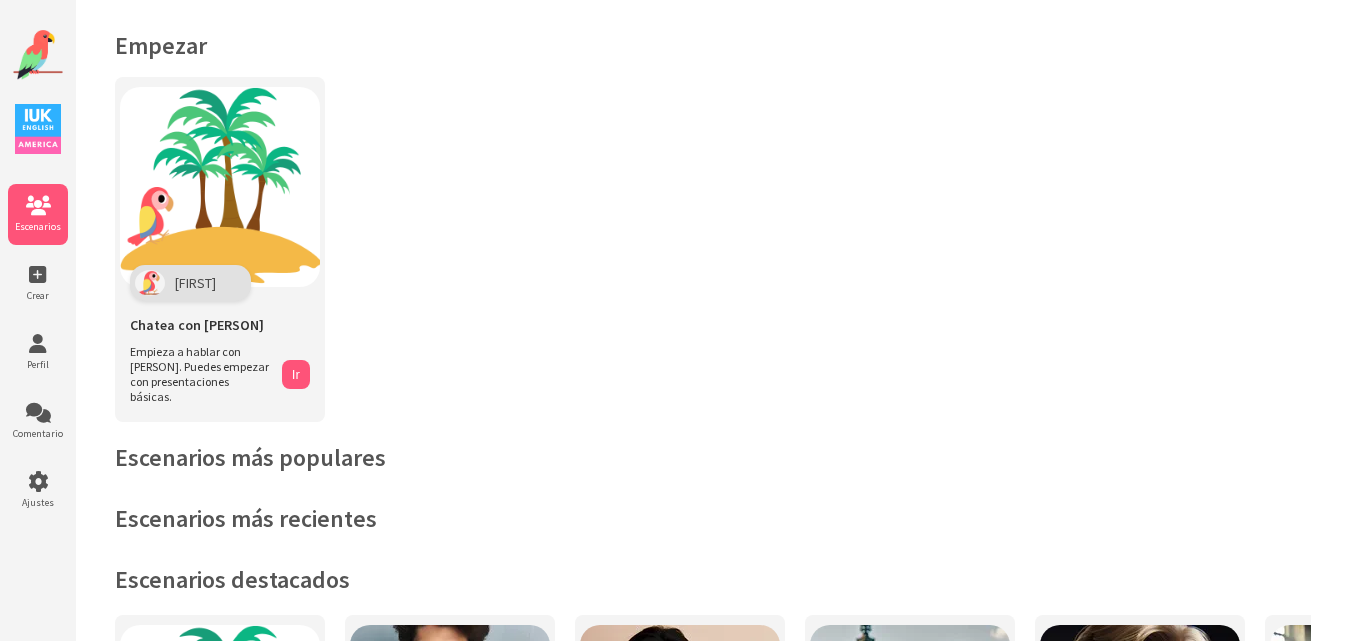 scroll, scrollTop: 0, scrollLeft: 0, axis: both 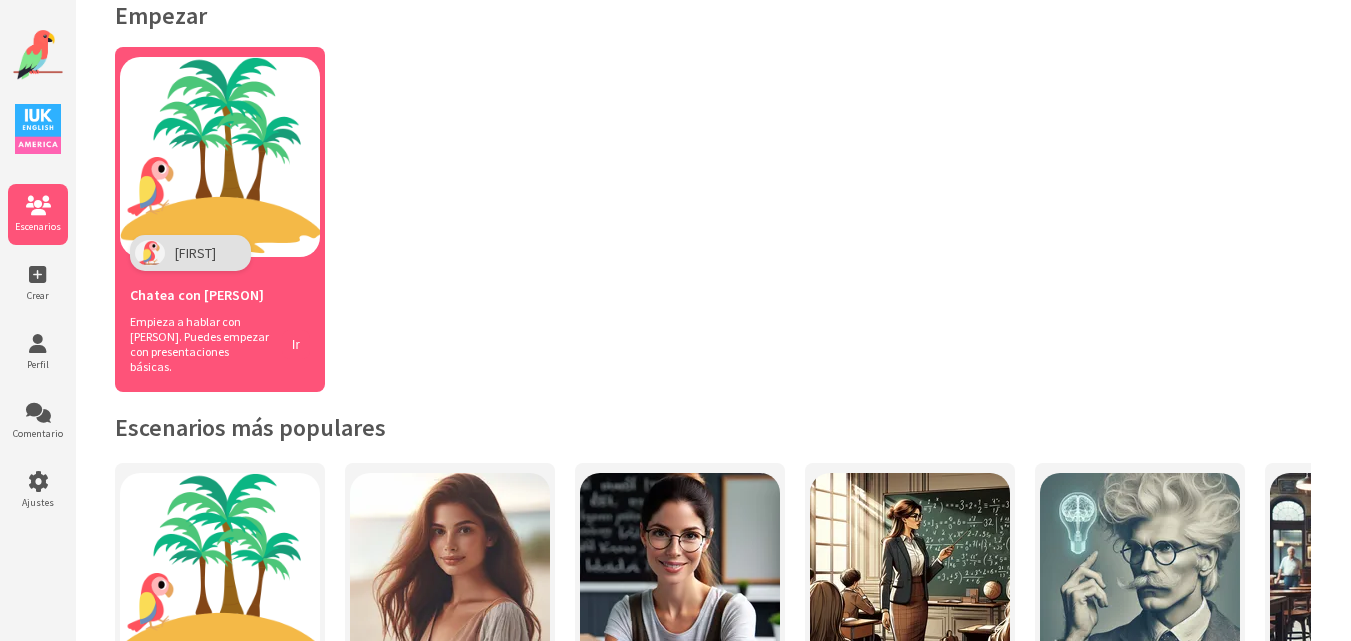 click at bounding box center [220, 157] 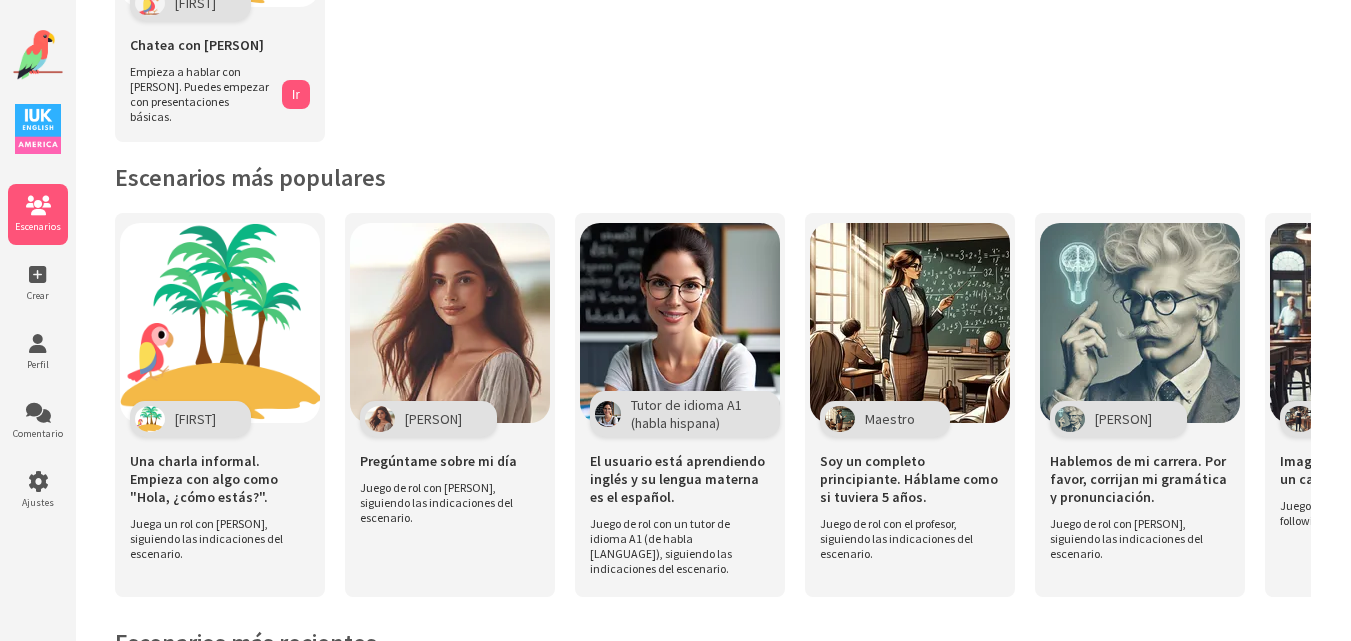 scroll, scrollTop: 290, scrollLeft: 0, axis: vertical 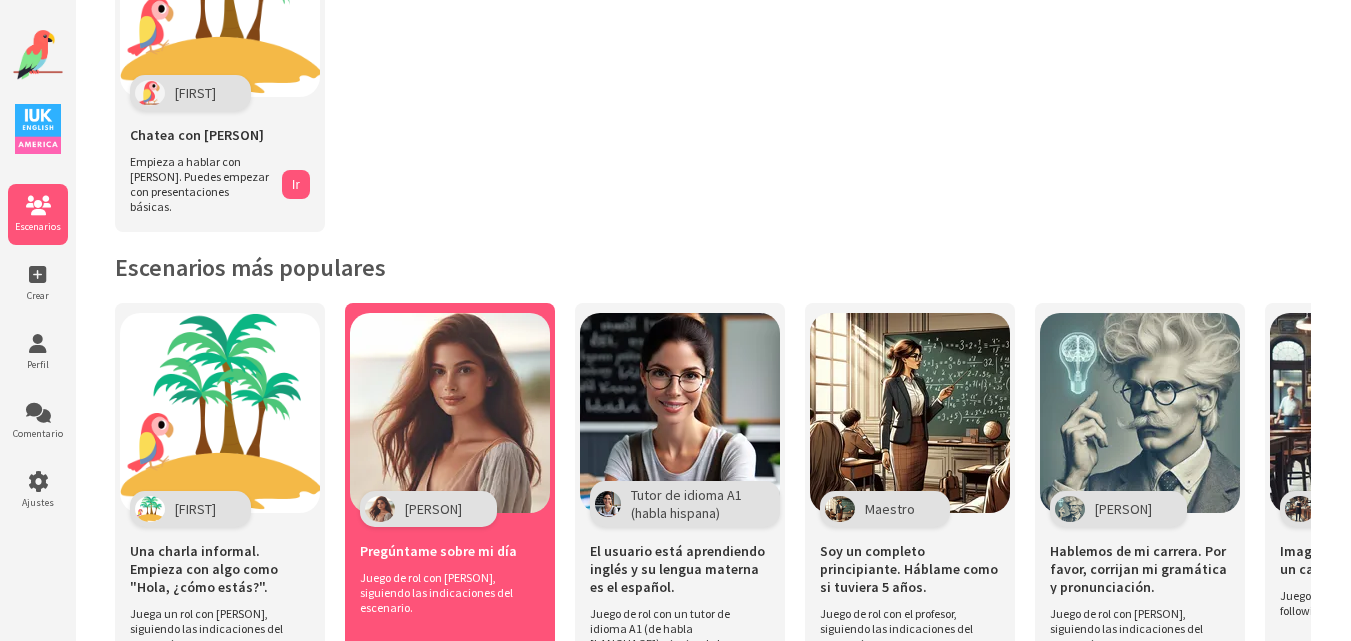 click at bounding box center [220, 413] 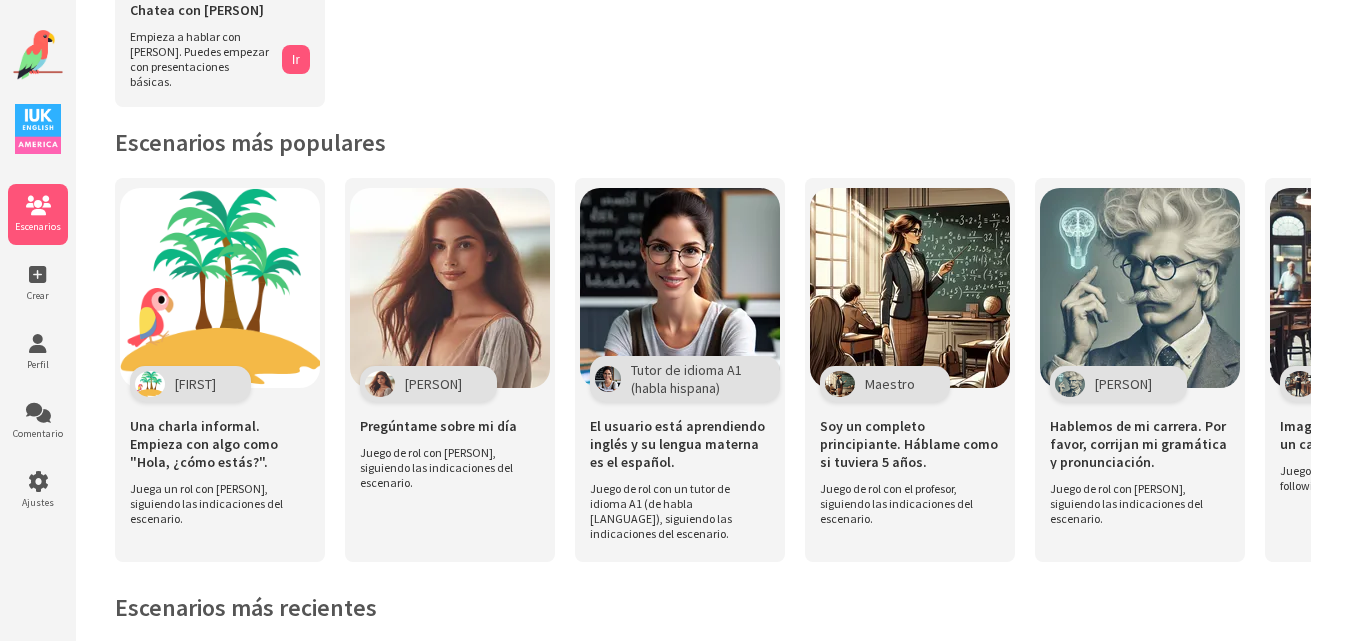 scroll, scrollTop: 318, scrollLeft: 0, axis: vertical 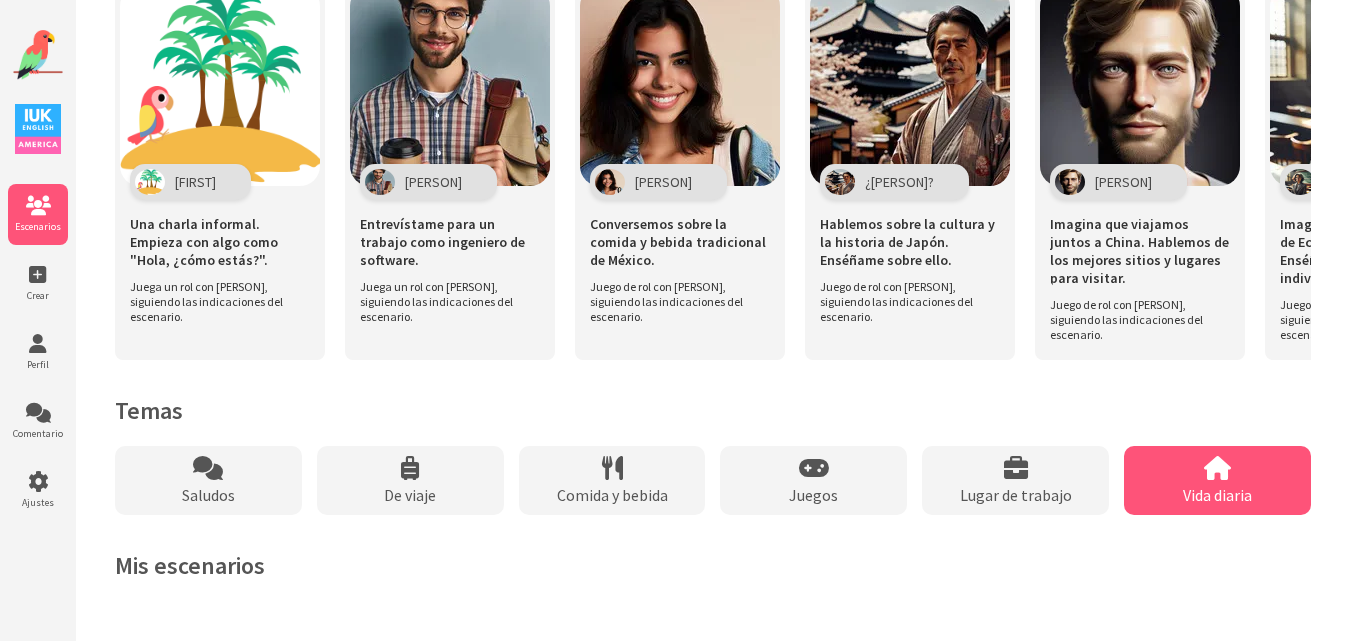 click on "Vida diaria" at bounding box center (208, 495) 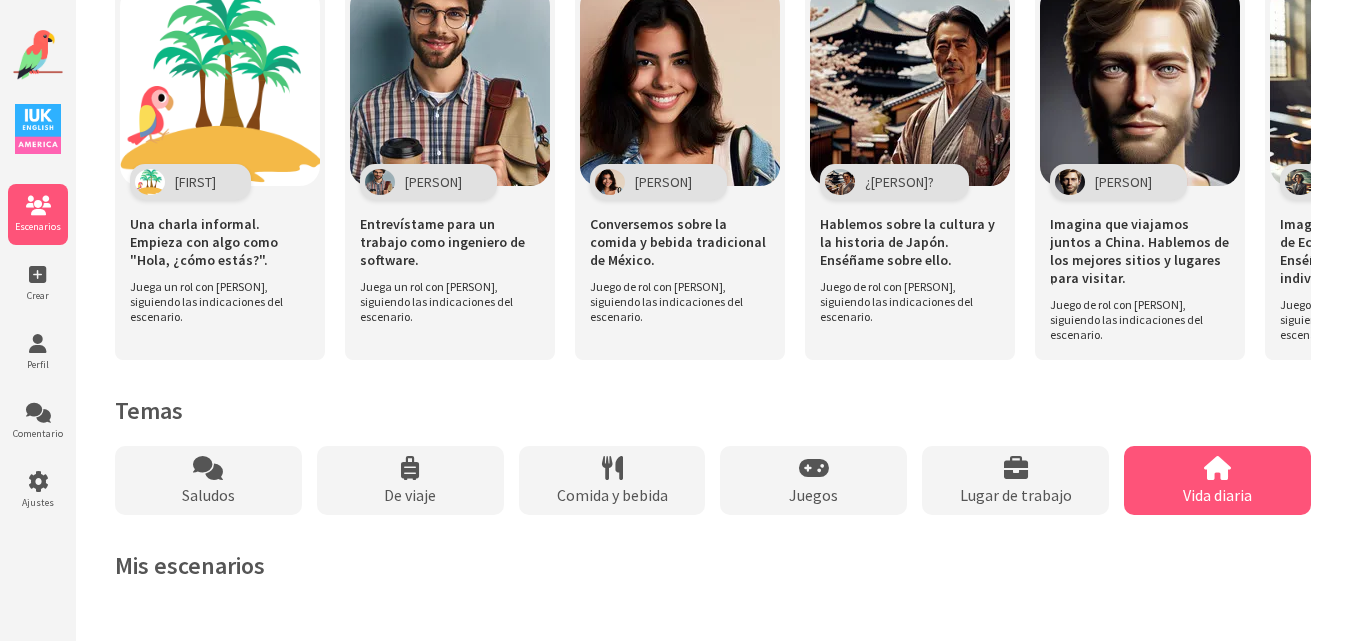 scroll, scrollTop: 1040, scrollLeft: 0, axis: vertical 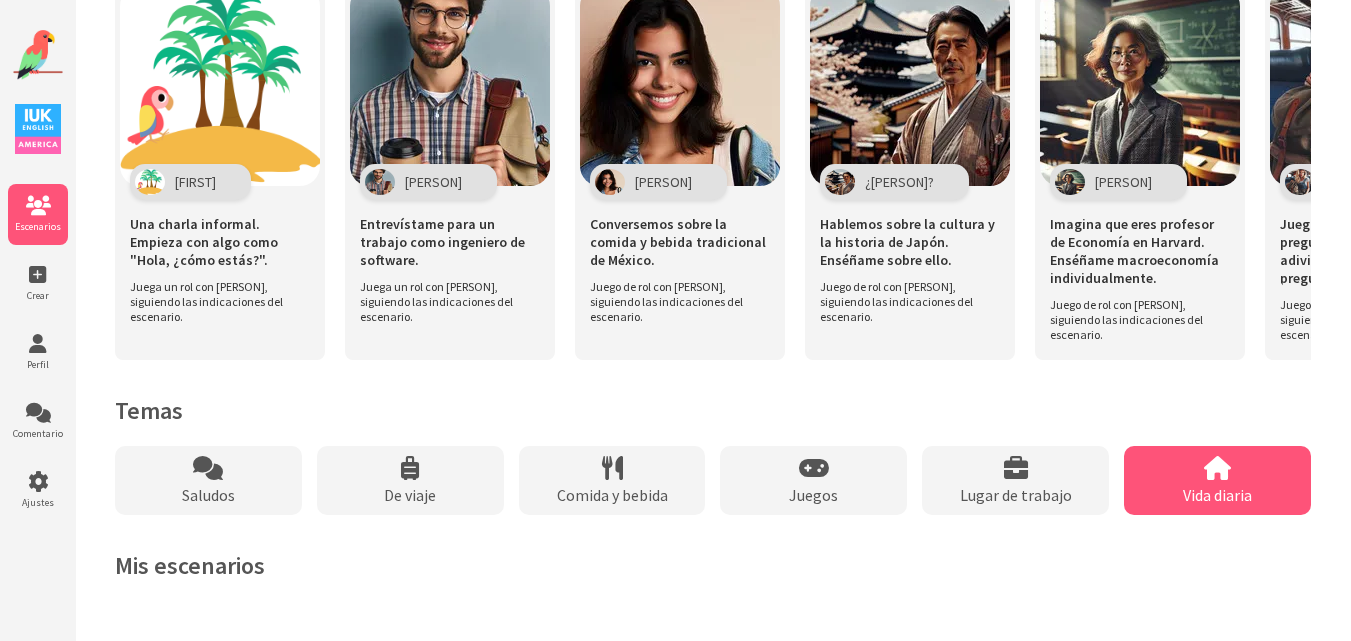 click on "Vida diaria" at bounding box center [208, 495] 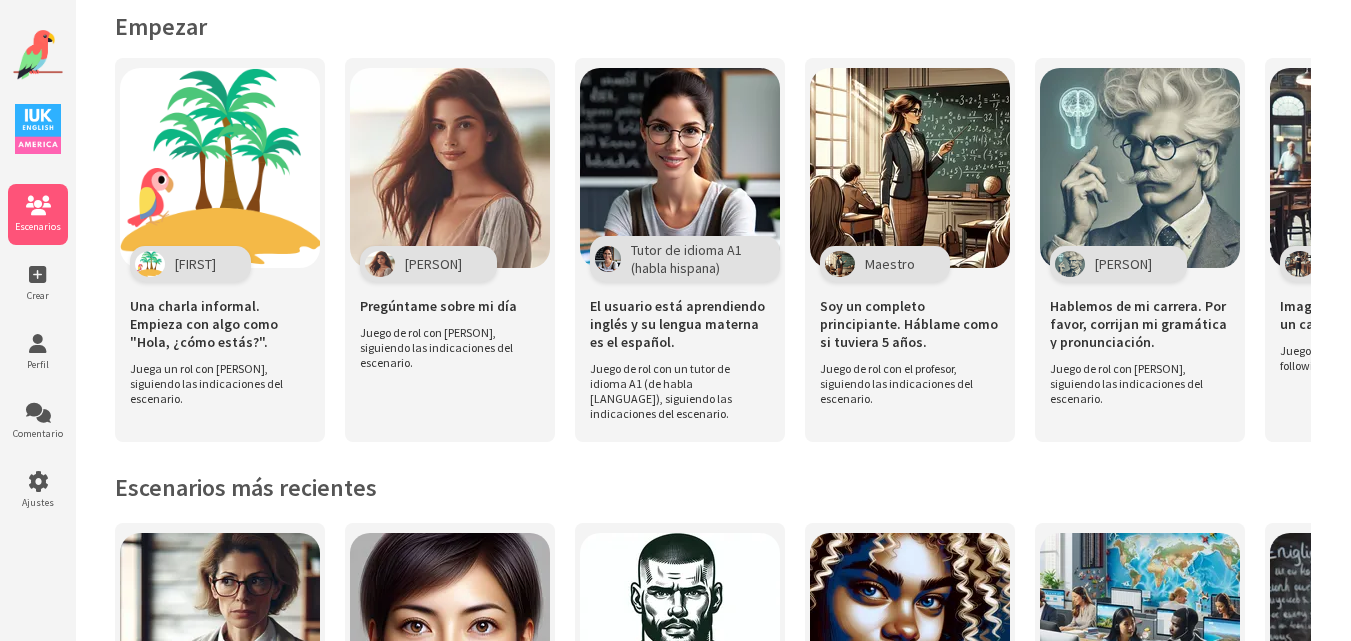 scroll, scrollTop: 0, scrollLeft: 0, axis: both 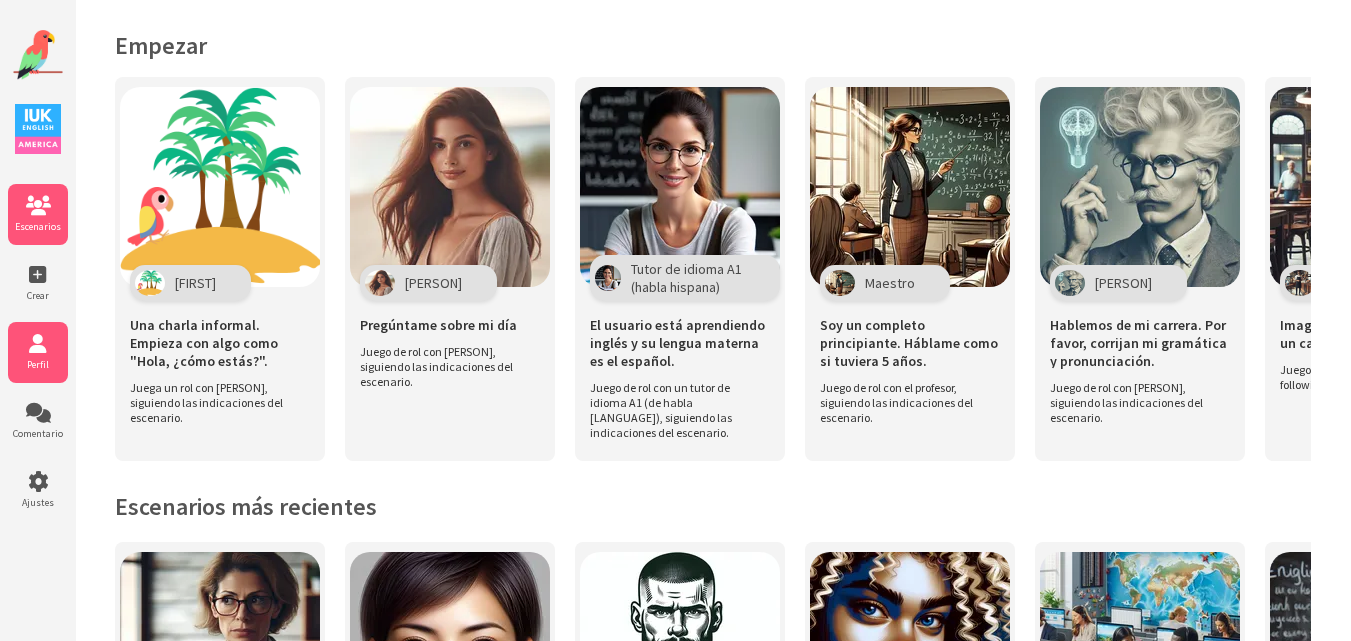click at bounding box center (38, 344) 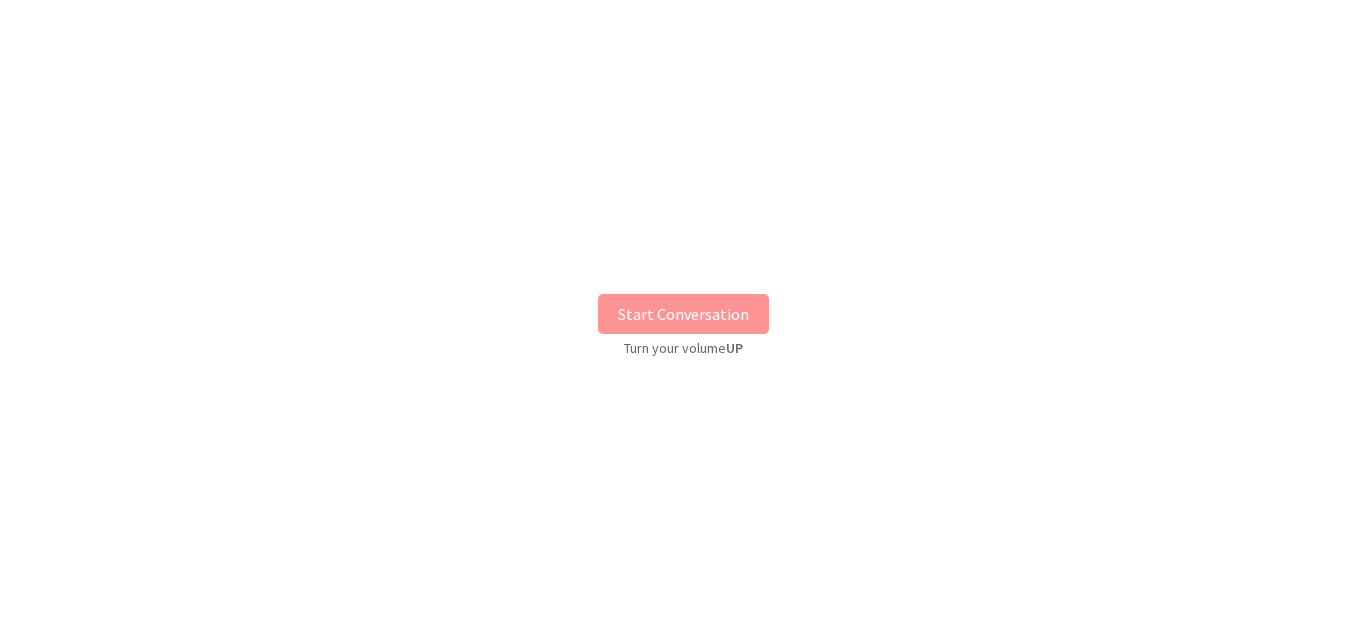 scroll, scrollTop: 0, scrollLeft: 0, axis: both 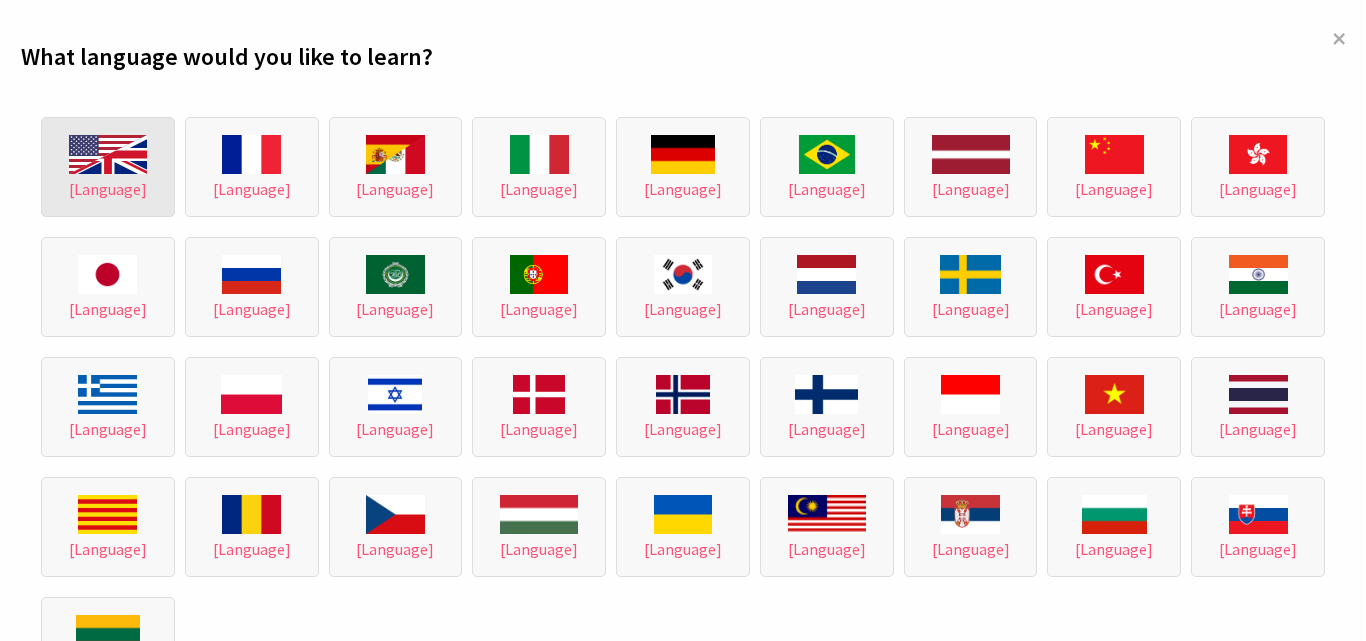 click at bounding box center (108, 154) 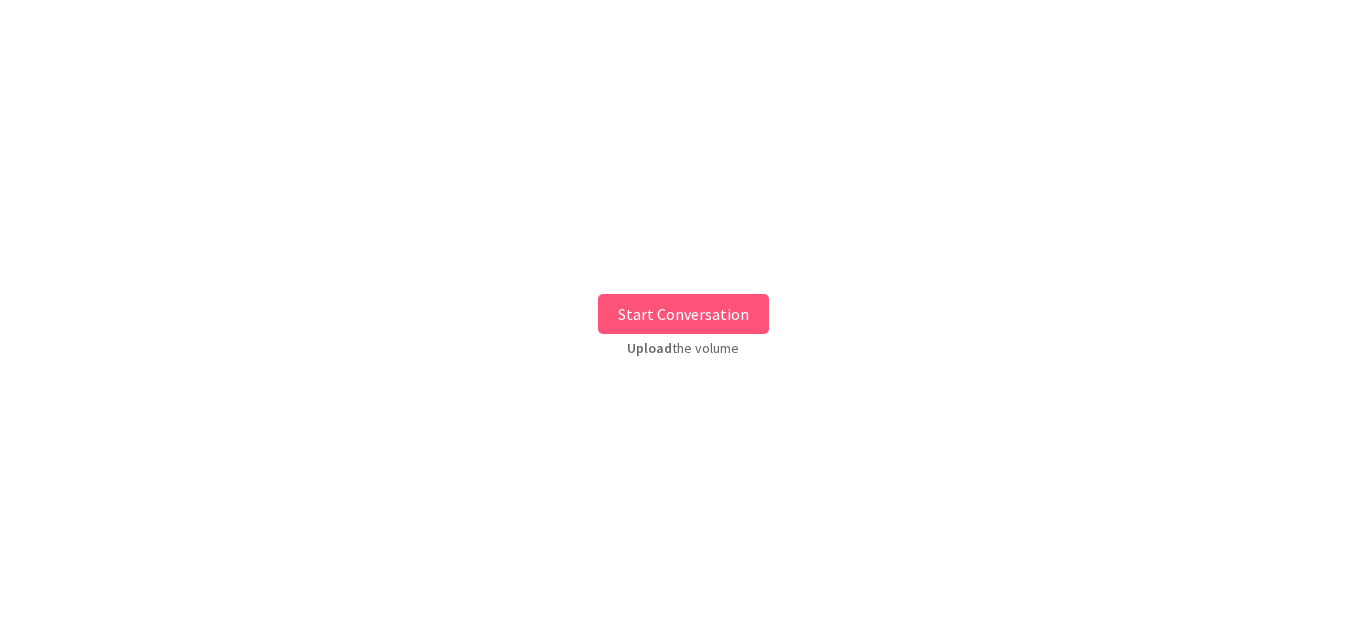 click on "Iniciar conversación" at bounding box center [683, 314] 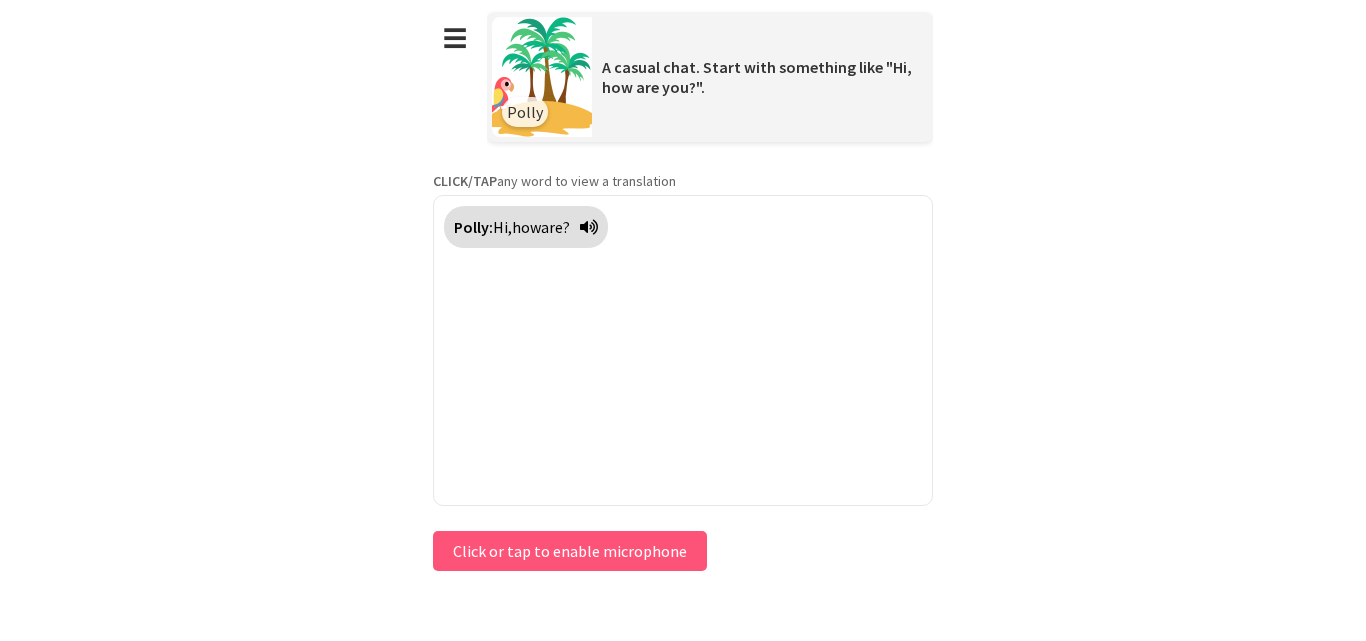 click at bounding box center (638, 227) 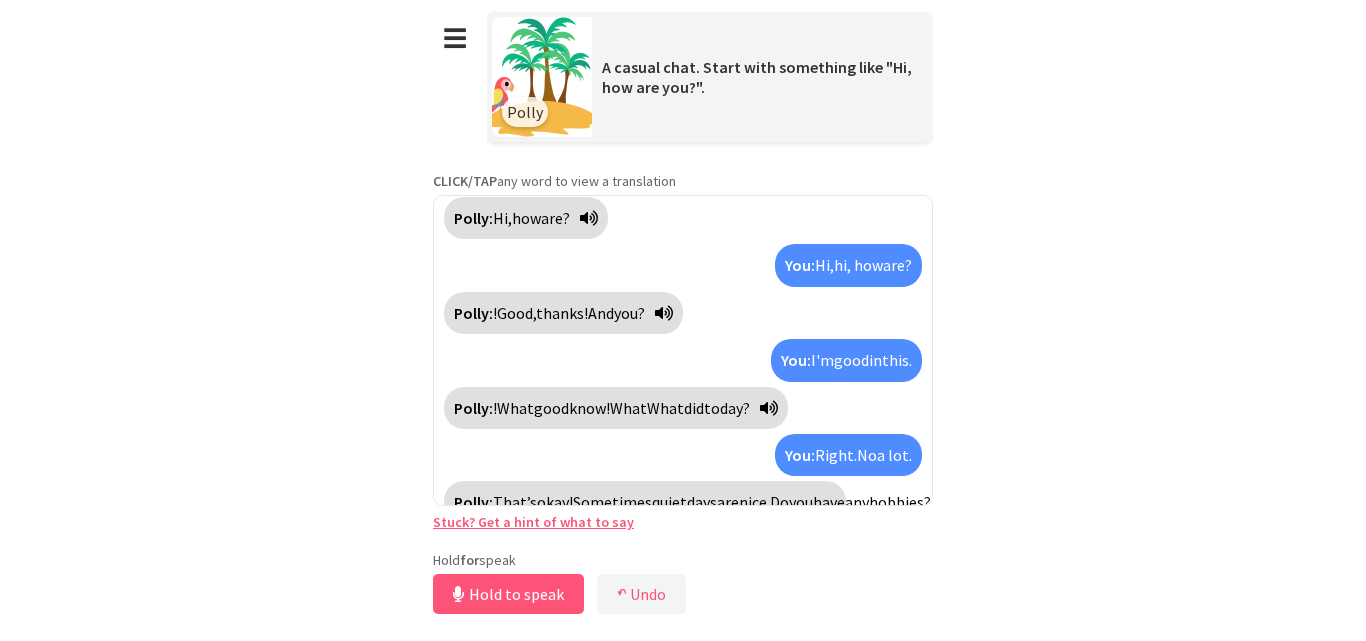 scroll, scrollTop: 55, scrollLeft: 0, axis: vertical 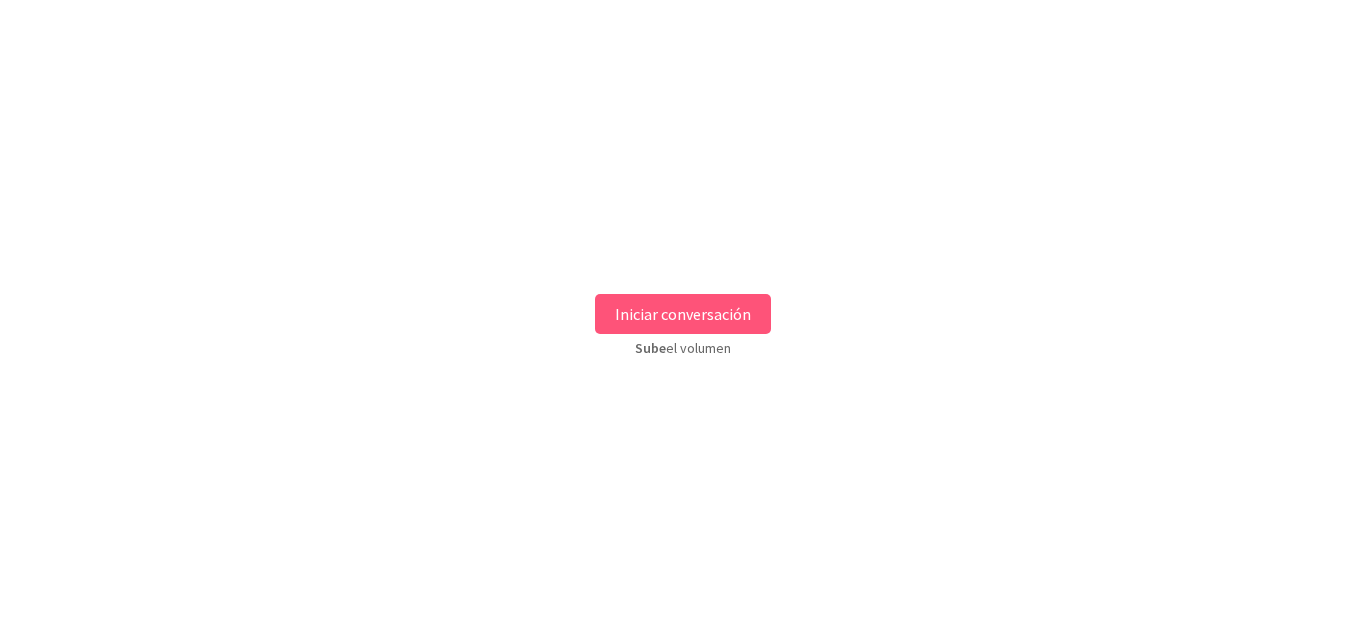 click on "Iniciar conversación" at bounding box center [683, 314] 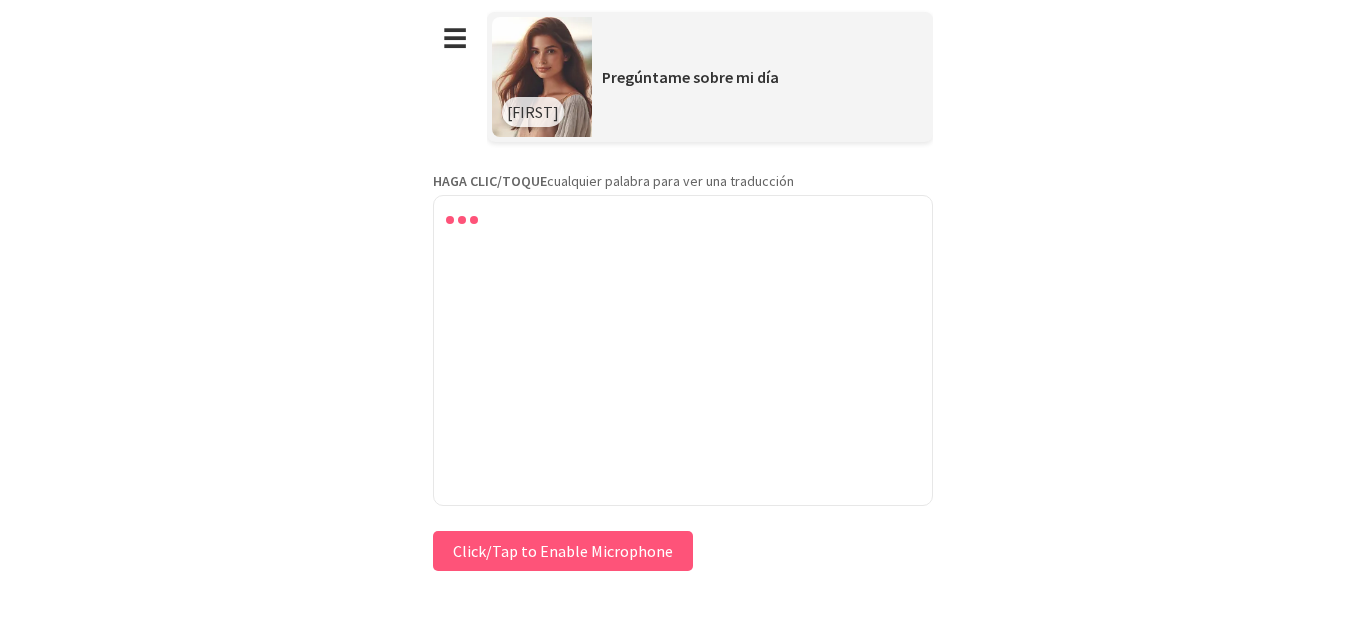click at bounding box center (683, 350) 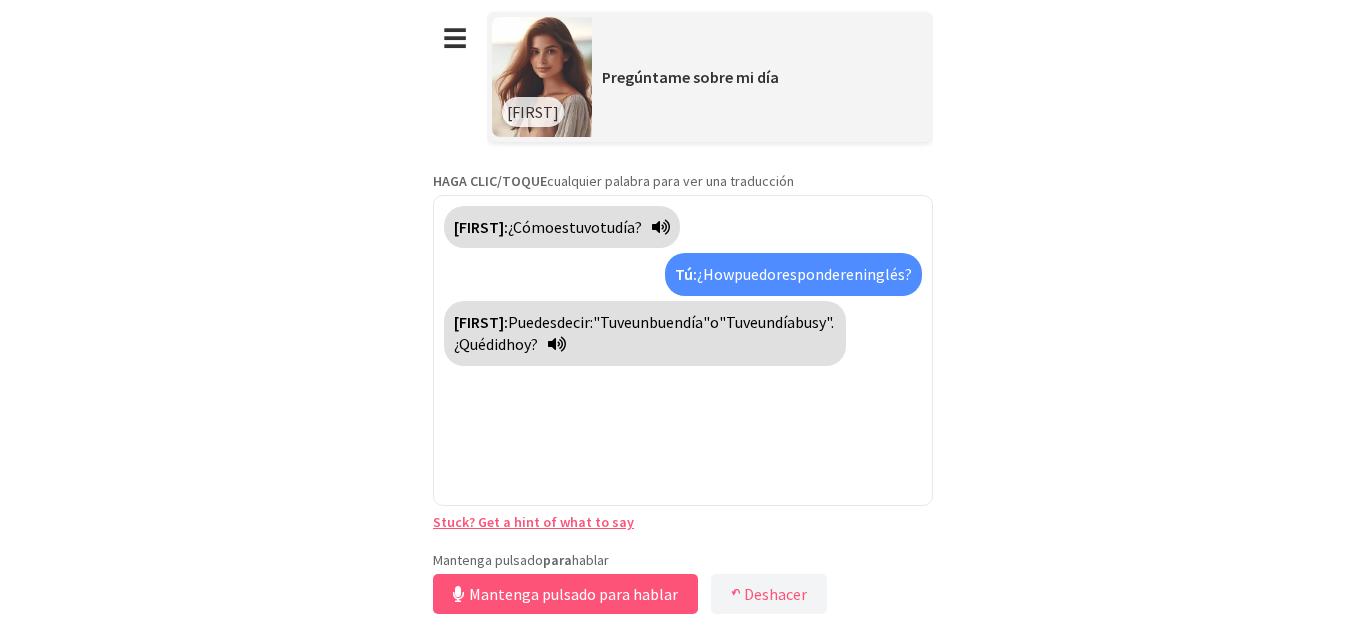 click at bounding box center [583, 344] 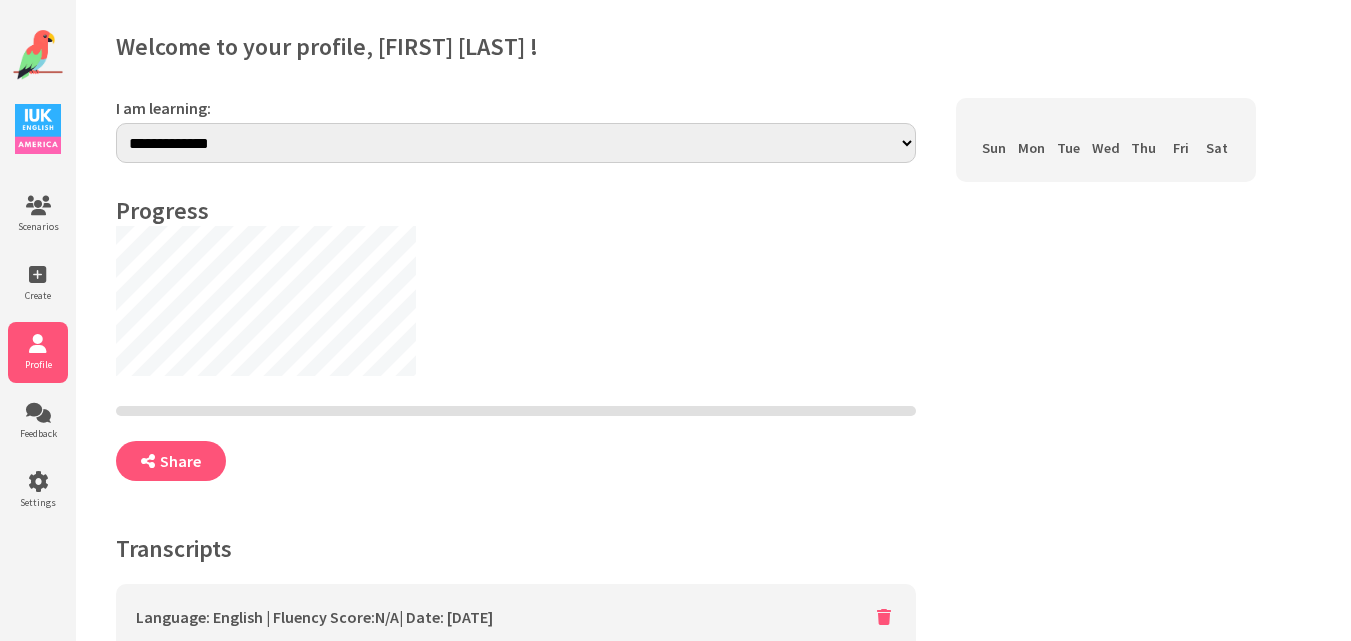 scroll, scrollTop: 0, scrollLeft: 0, axis: both 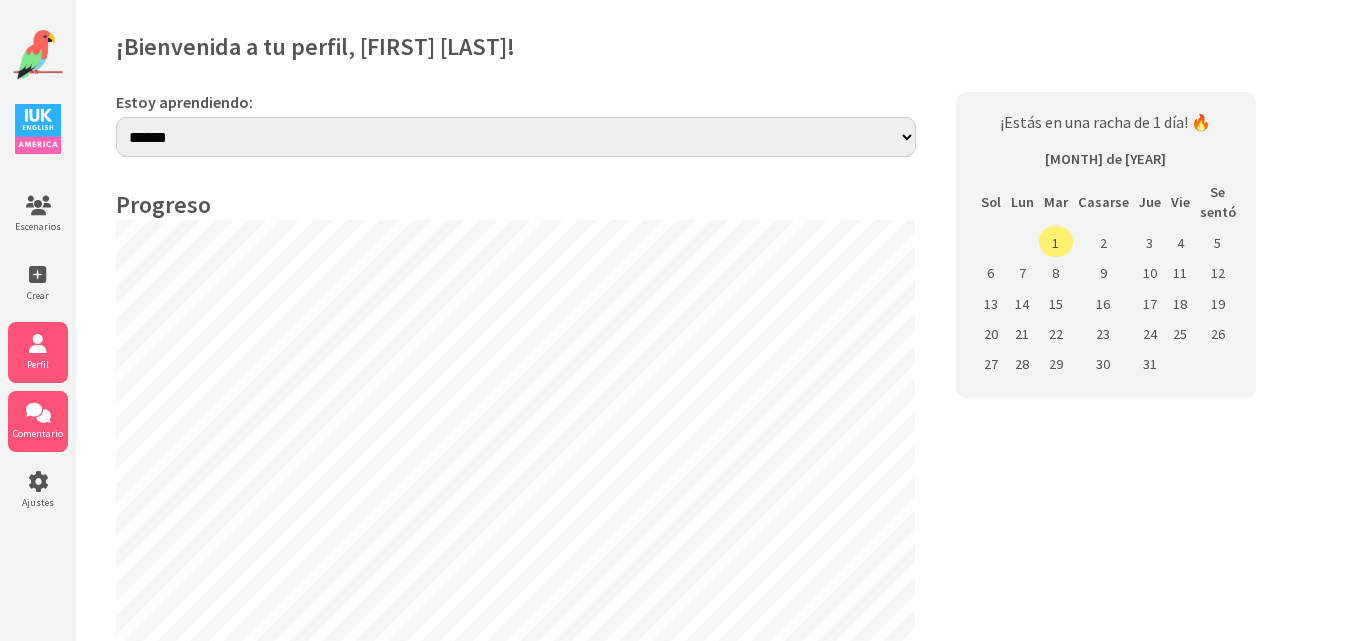 click on "Comentario" at bounding box center (38, 421) 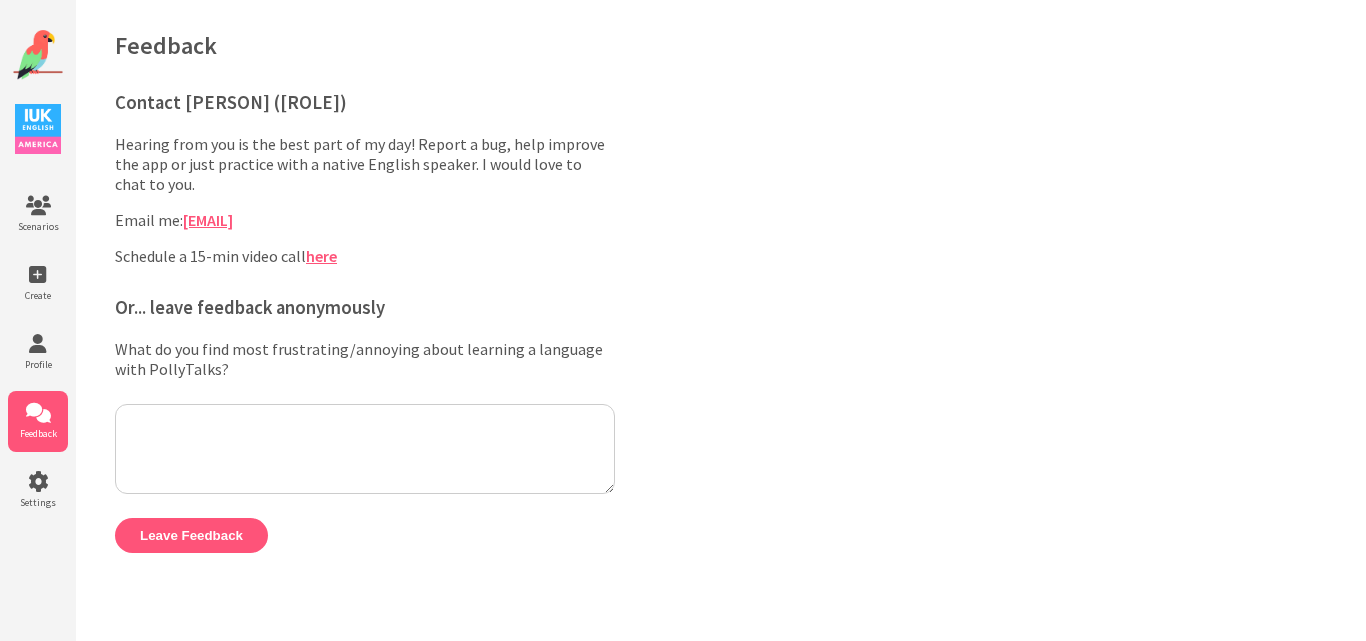 scroll, scrollTop: 0, scrollLeft: 0, axis: both 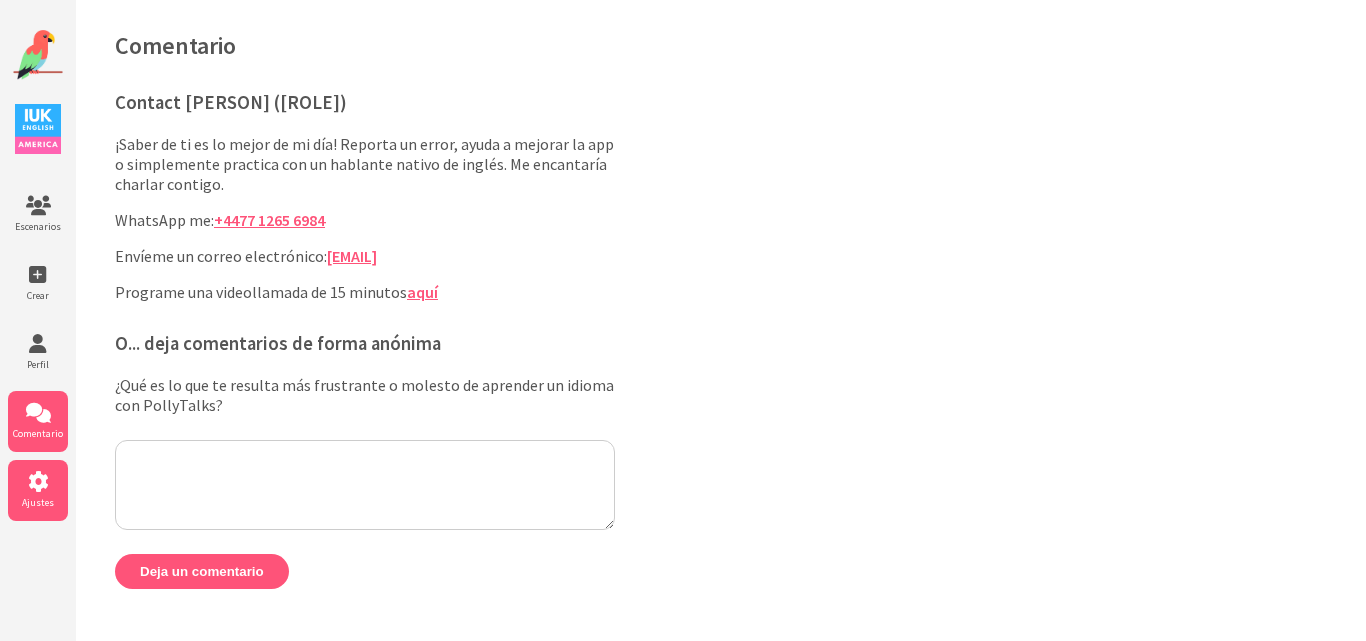 click at bounding box center [38, 482] 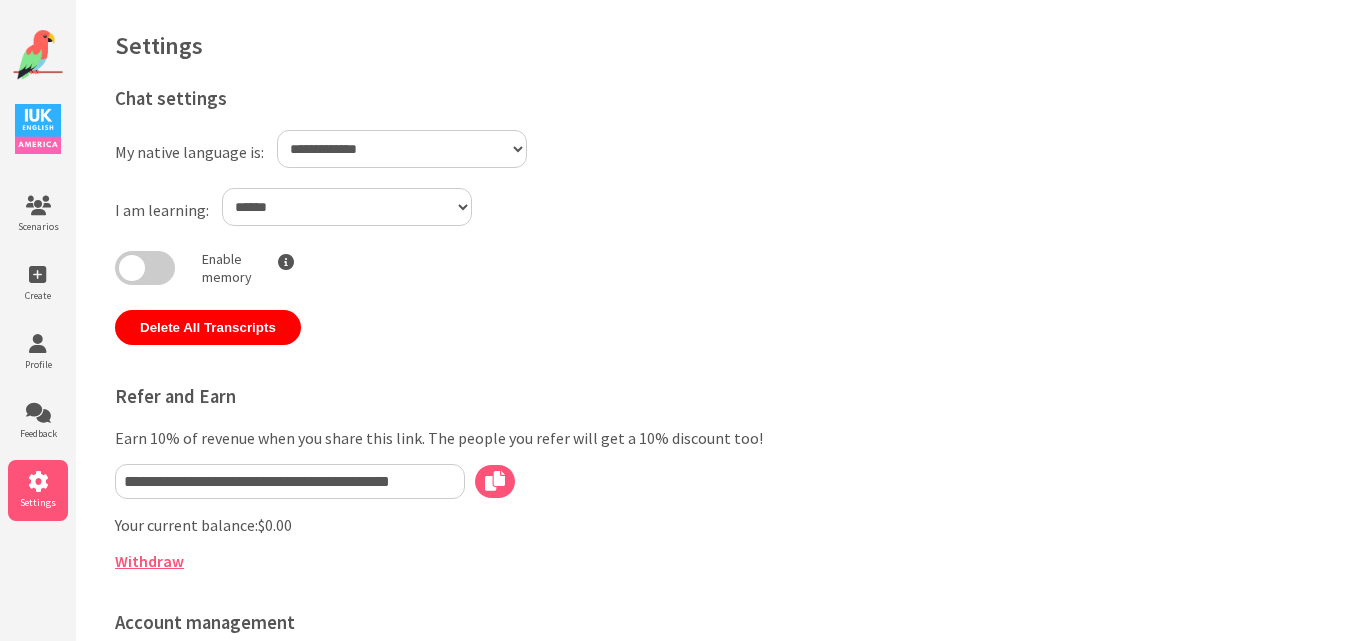 scroll, scrollTop: 0, scrollLeft: 0, axis: both 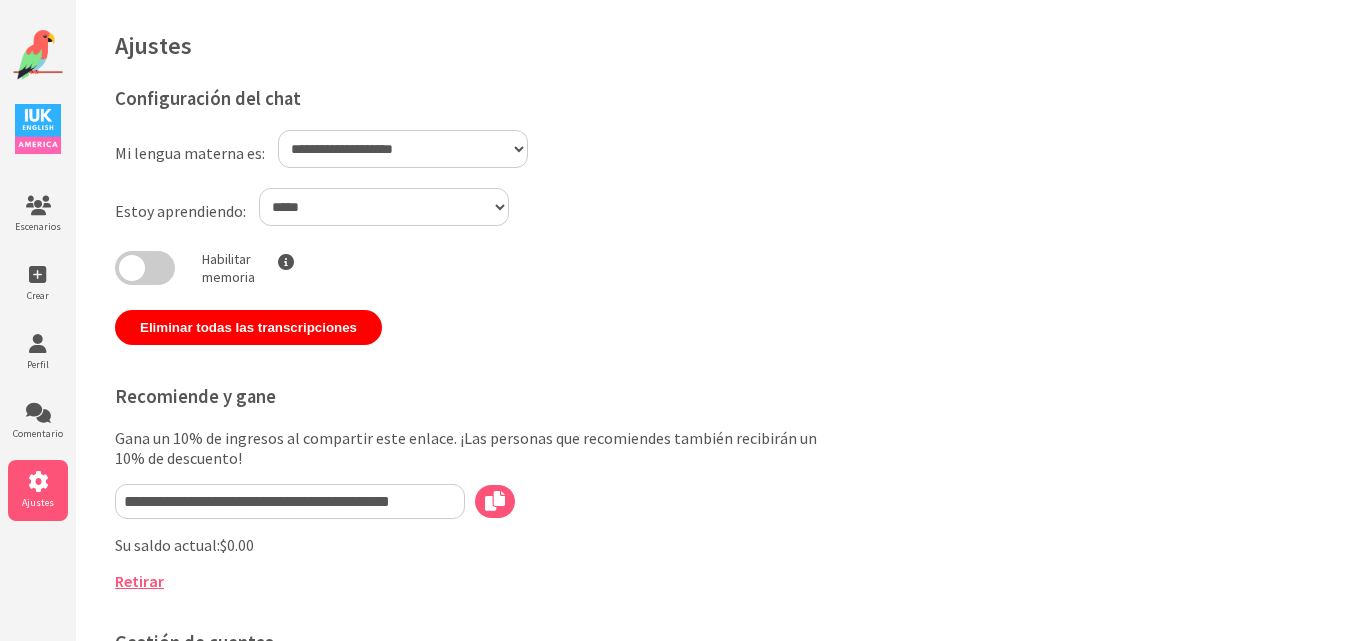 click on "**********" at bounding box center [403, 149] 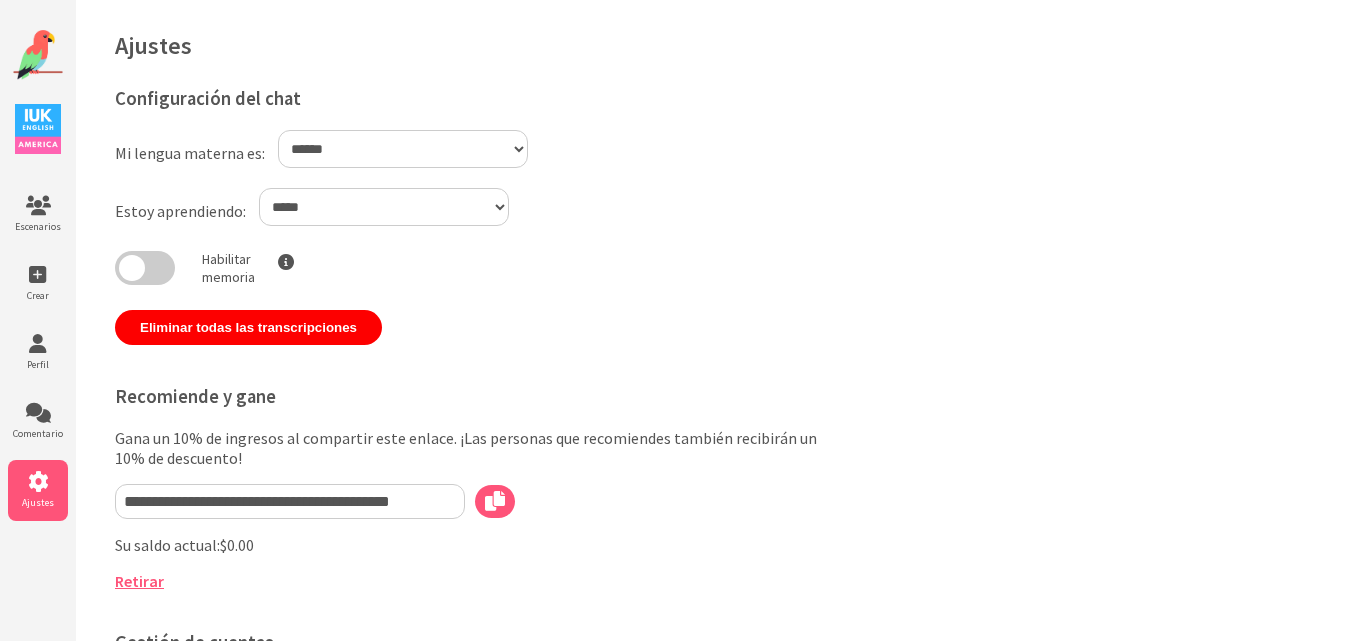 click on "**********" at bounding box center (403, 149) 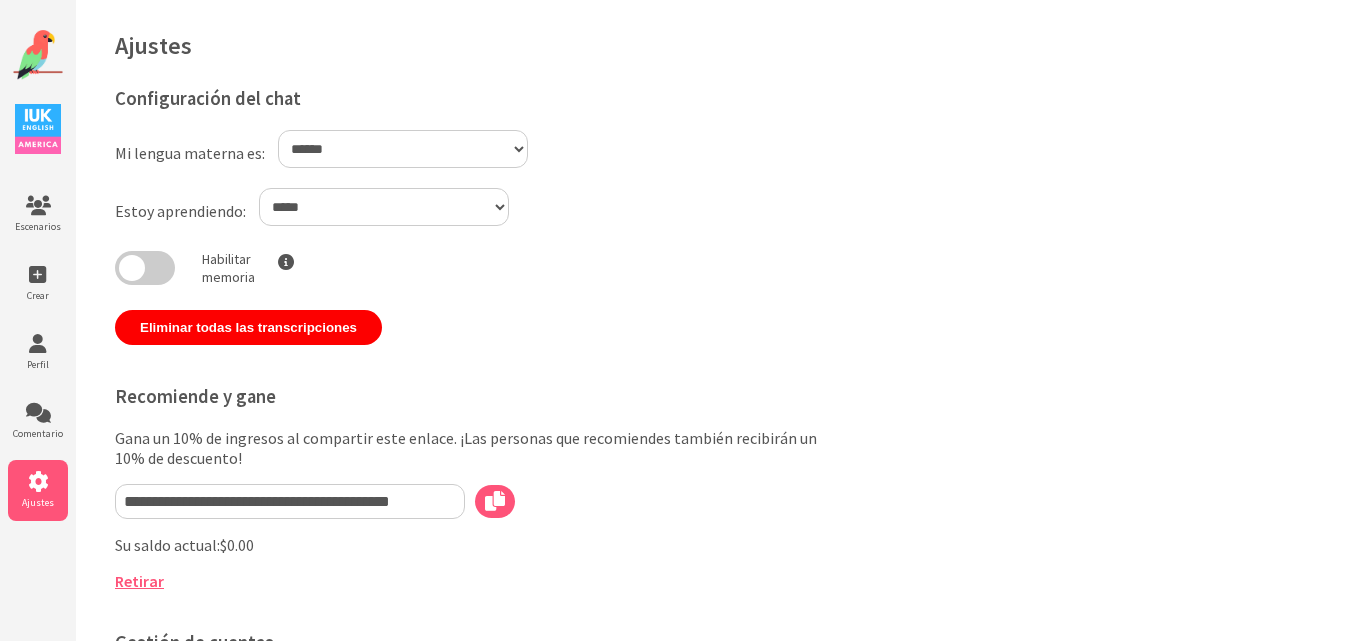 click on "**********" at bounding box center [384, 207] 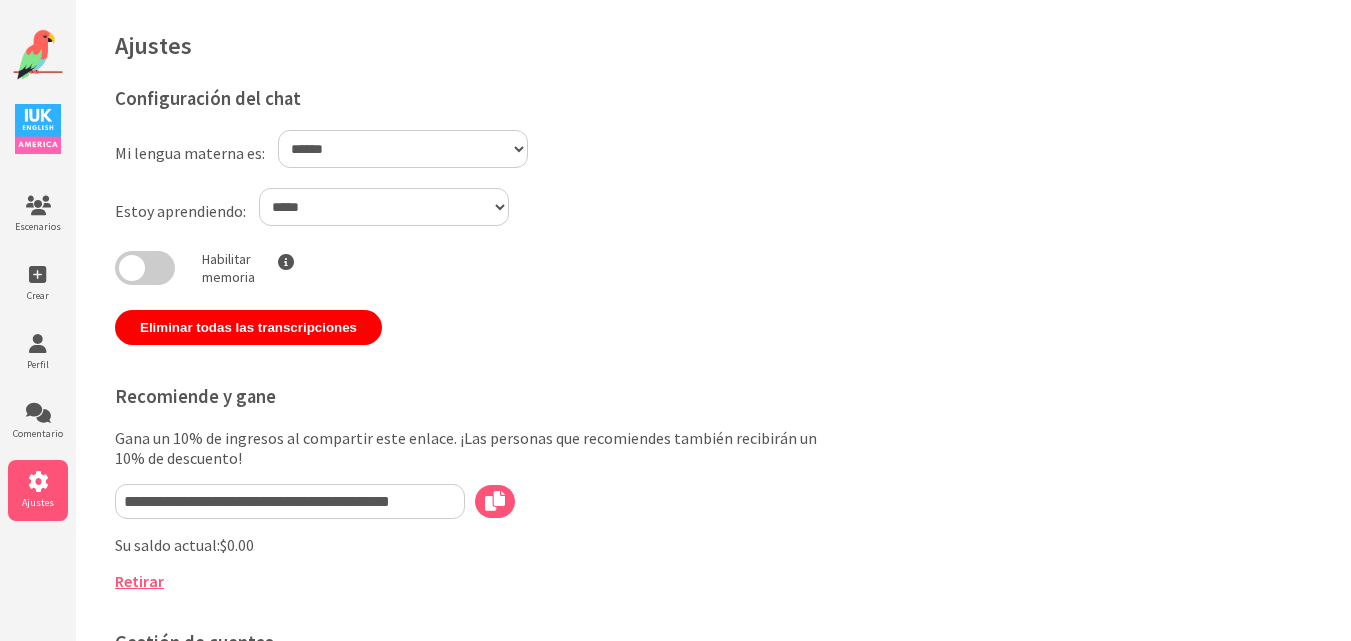 click on "**********" at bounding box center [384, 207] 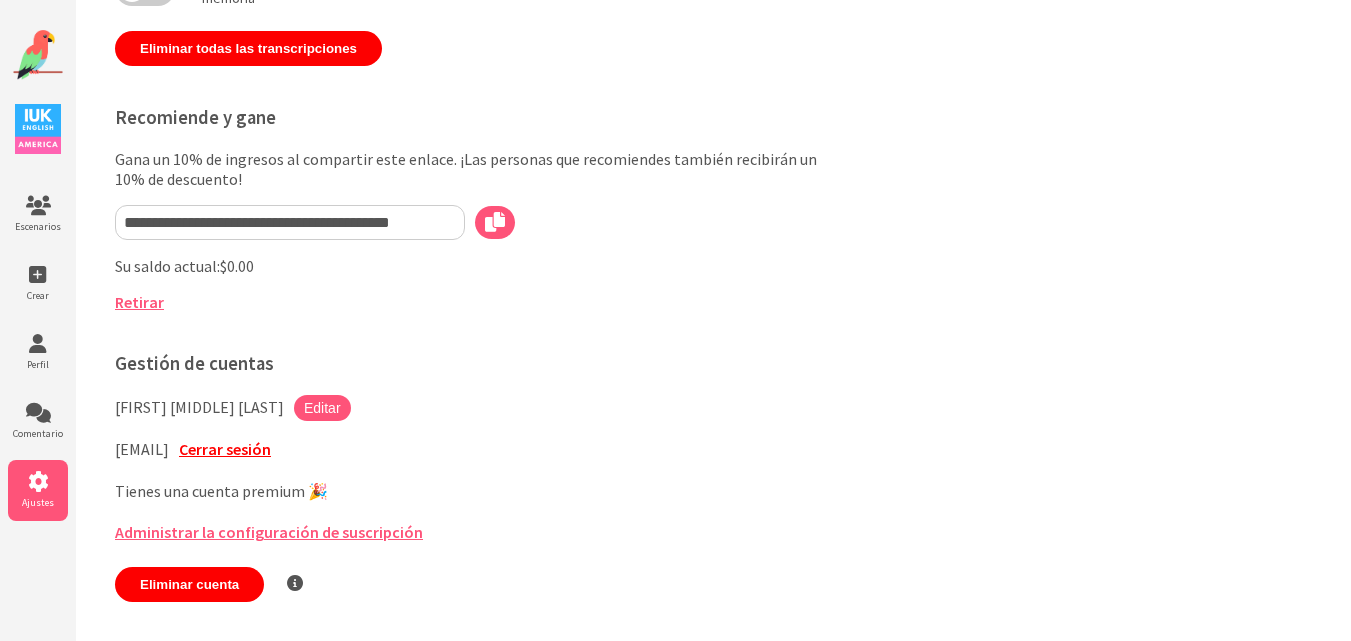scroll, scrollTop: 284, scrollLeft: 0, axis: vertical 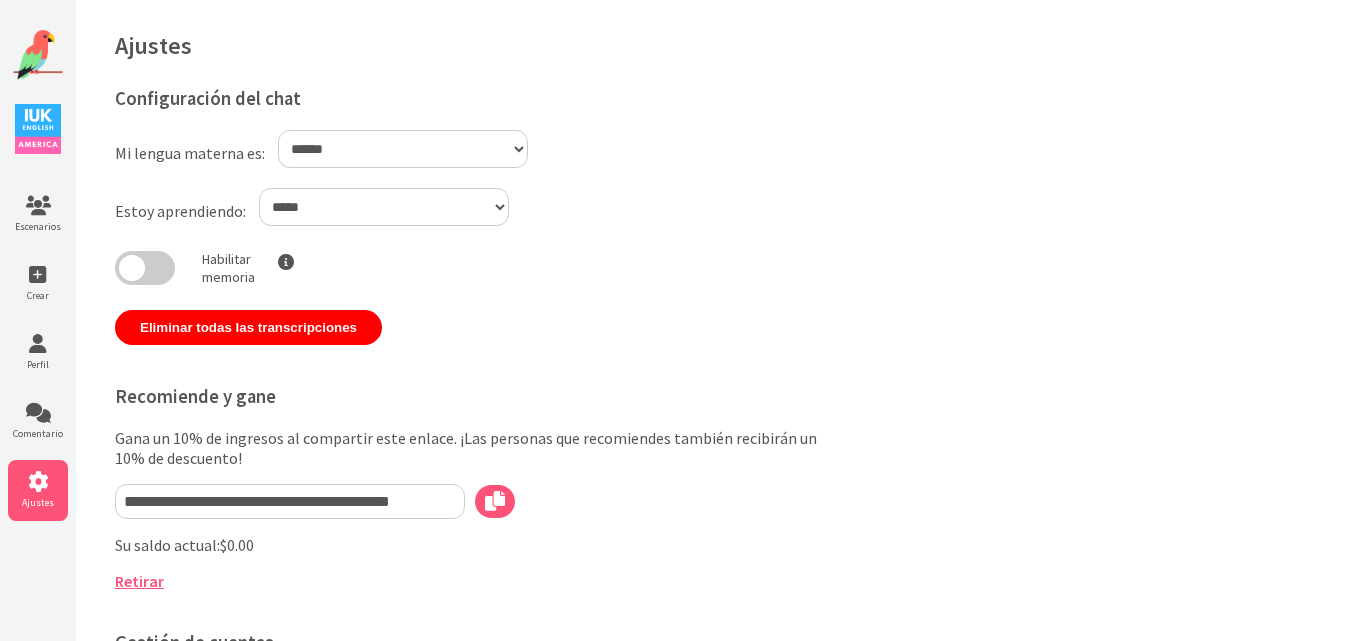 click at bounding box center (38, 55) 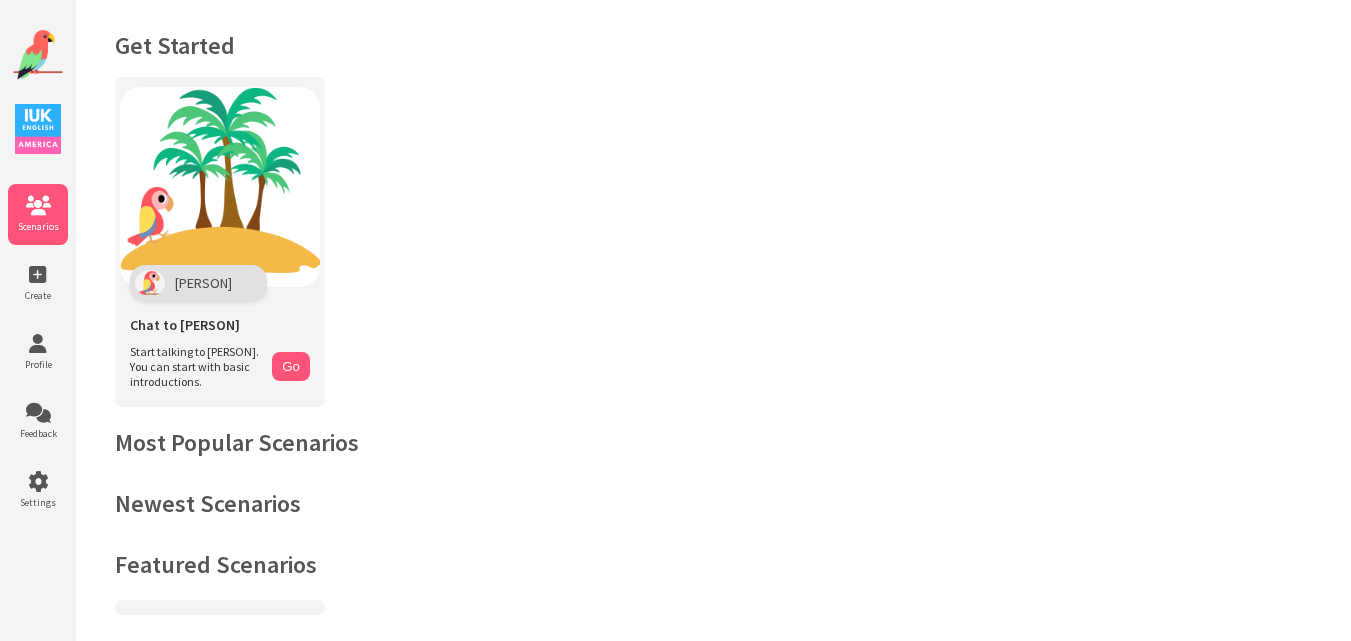 scroll, scrollTop: 0, scrollLeft: 0, axis: both 